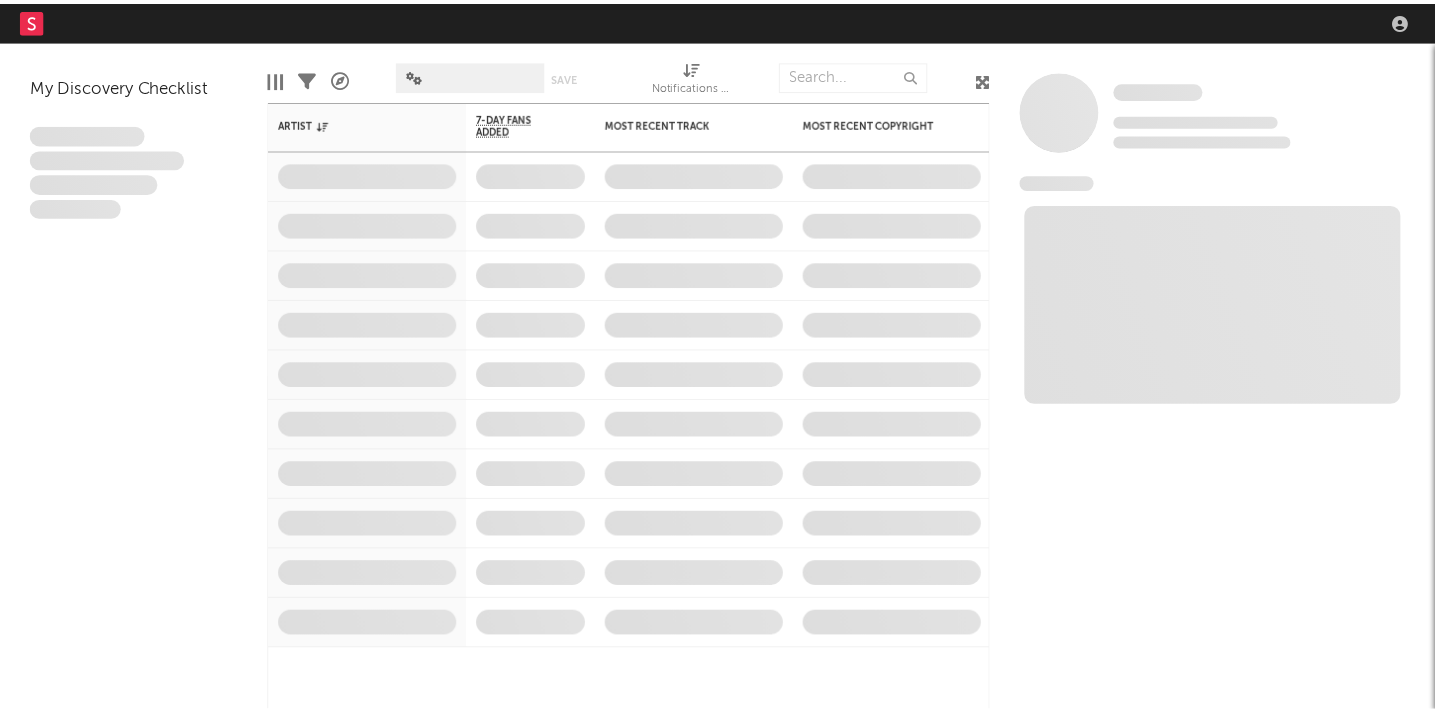 scroll, scrollTop: 0, scrollLeft: 0, axis: both 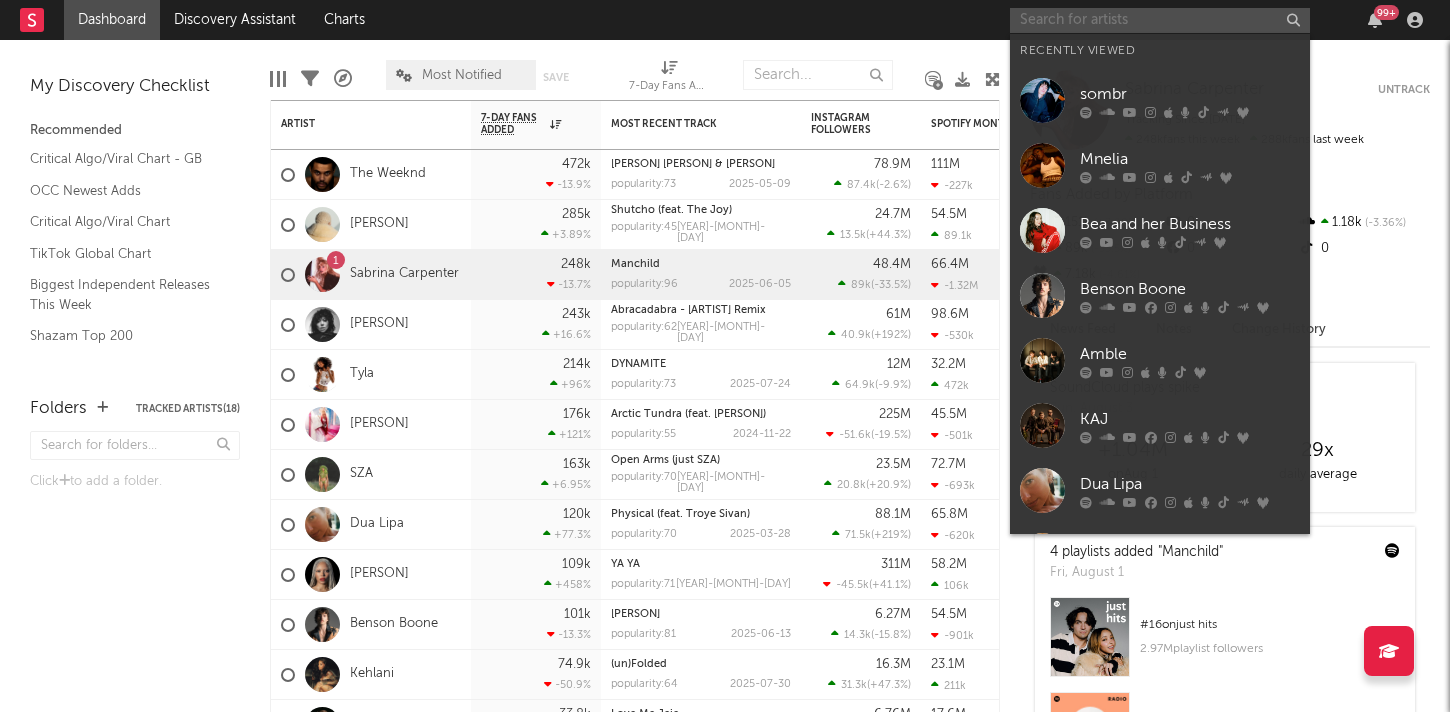 click at bounding box center [1160, 20] 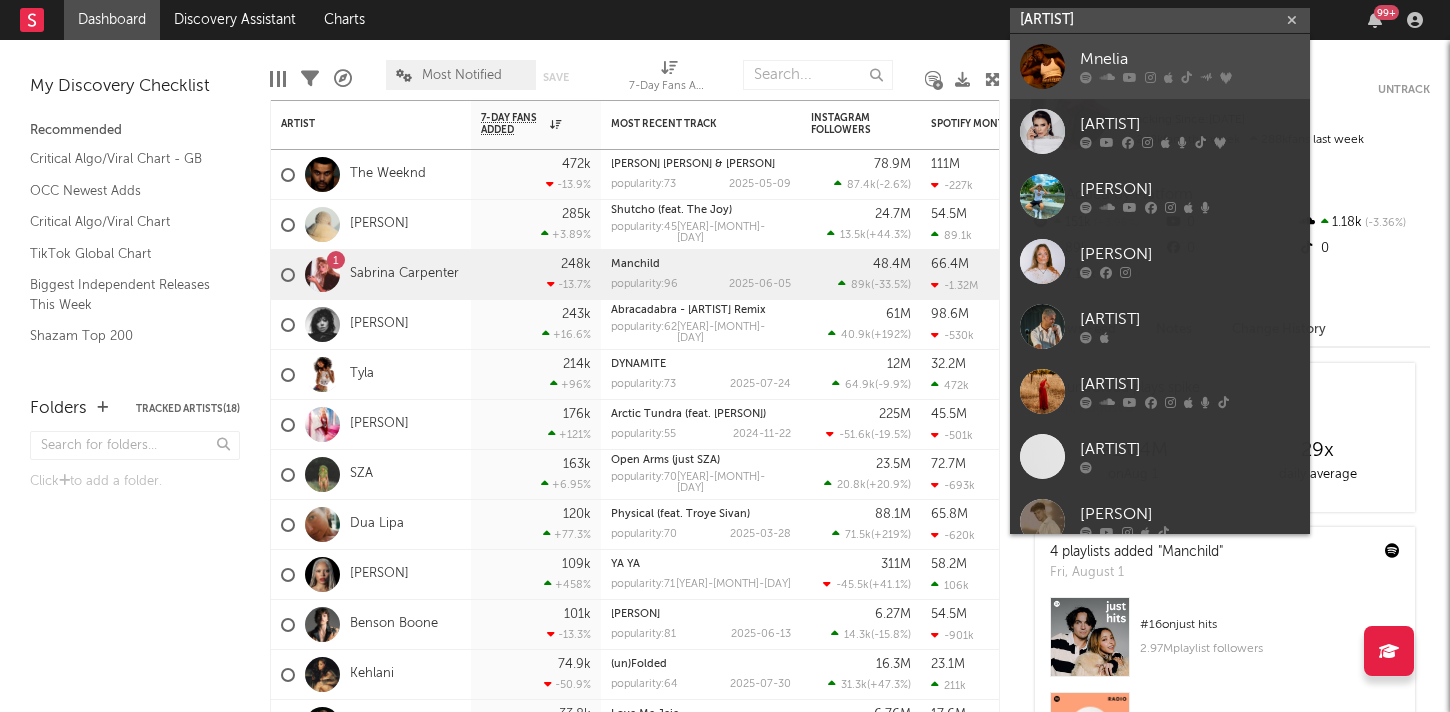 type on "[ARTIST]" 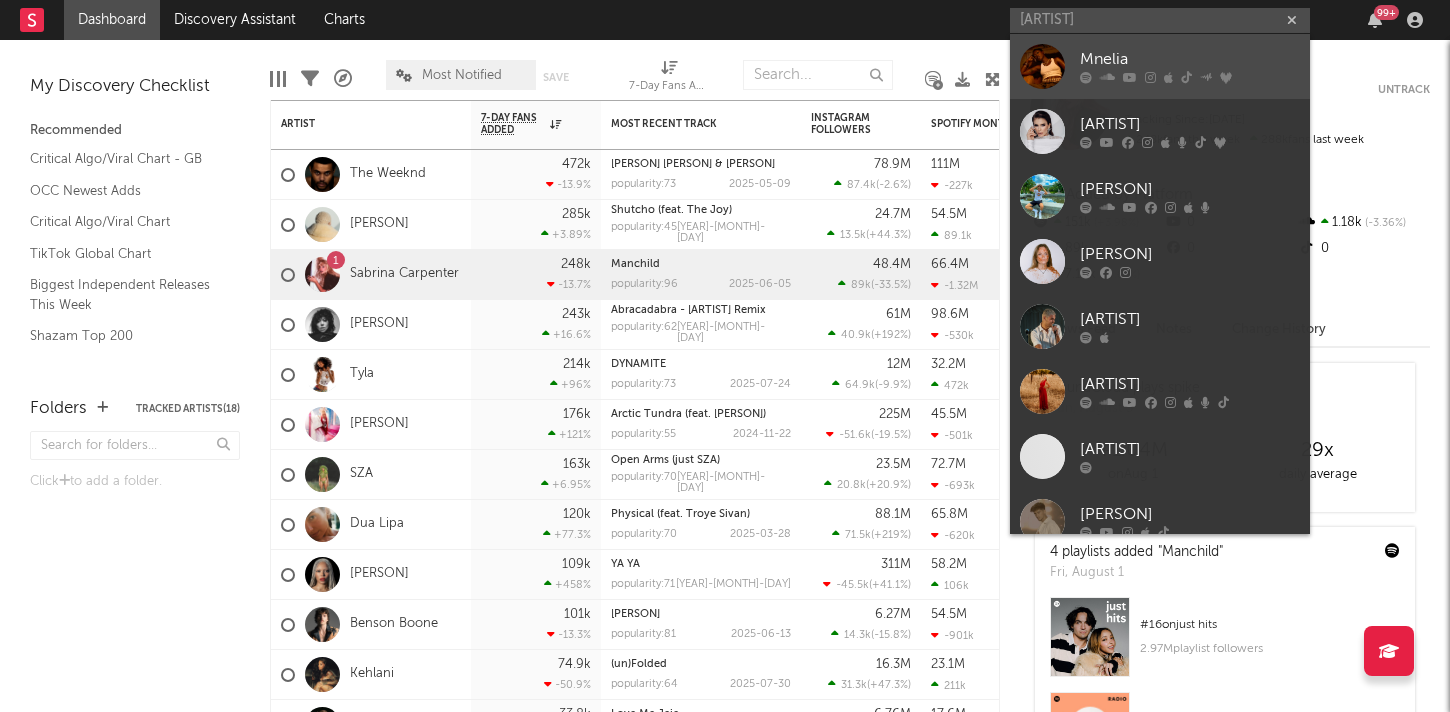 click at bounding box center [1186, 78] 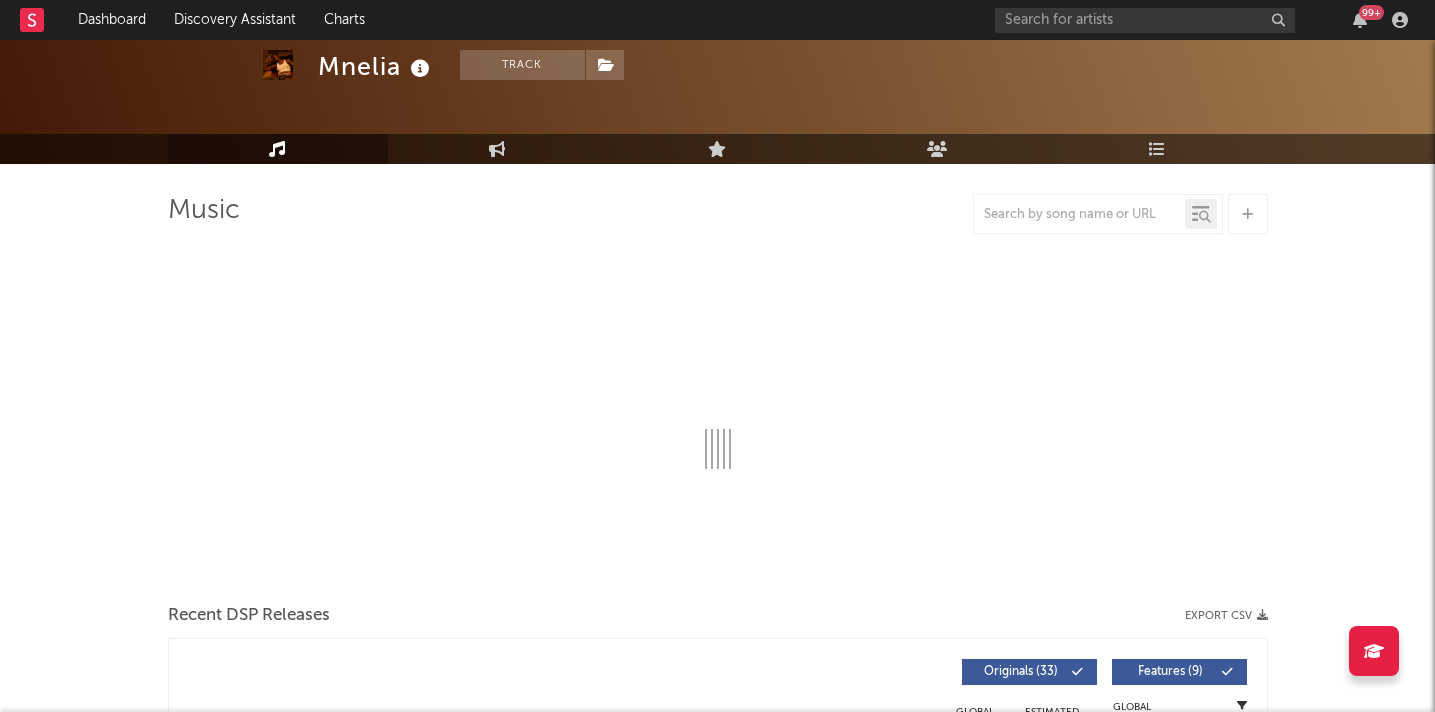 scroll, scrollTop: 72, scrollLeft: 0, axis: vertical 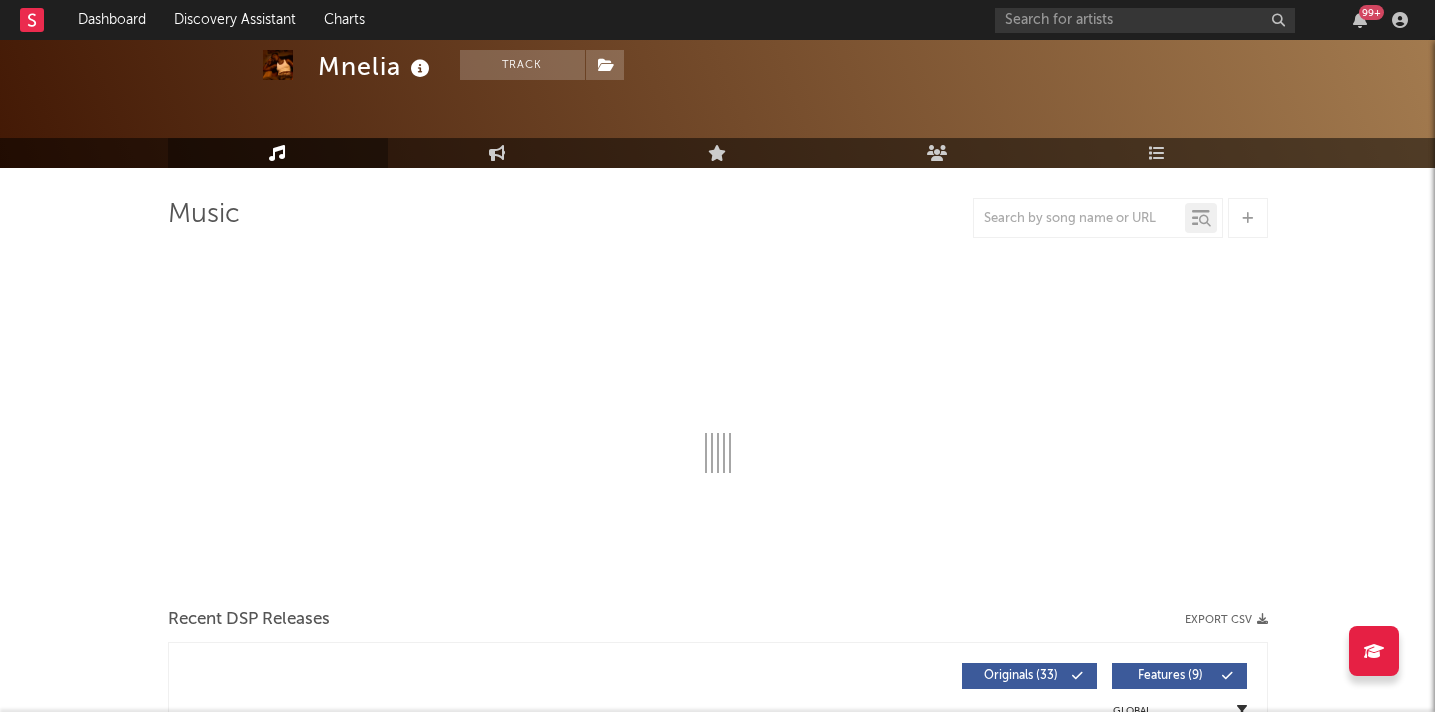 select on "6m" 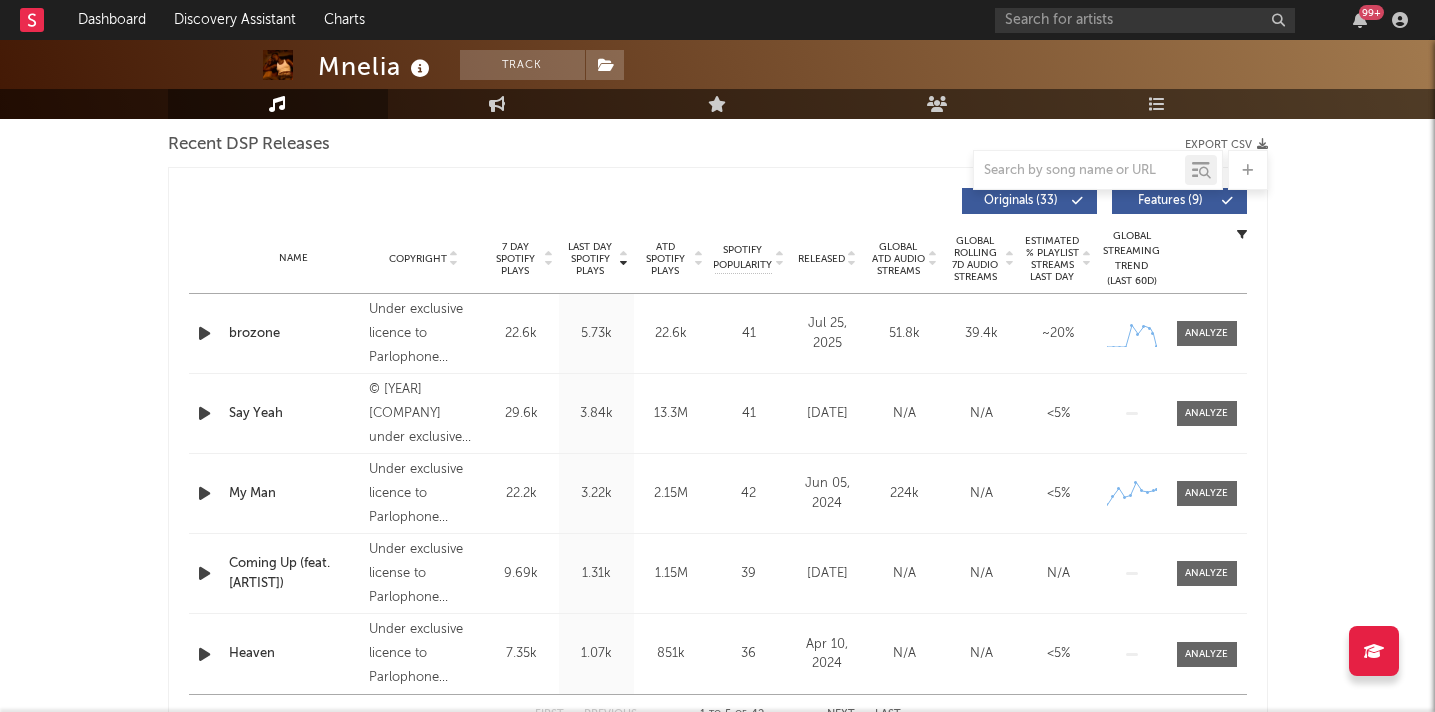 scroll, scrollTop: 0, scrollLeft: 0, axis: both 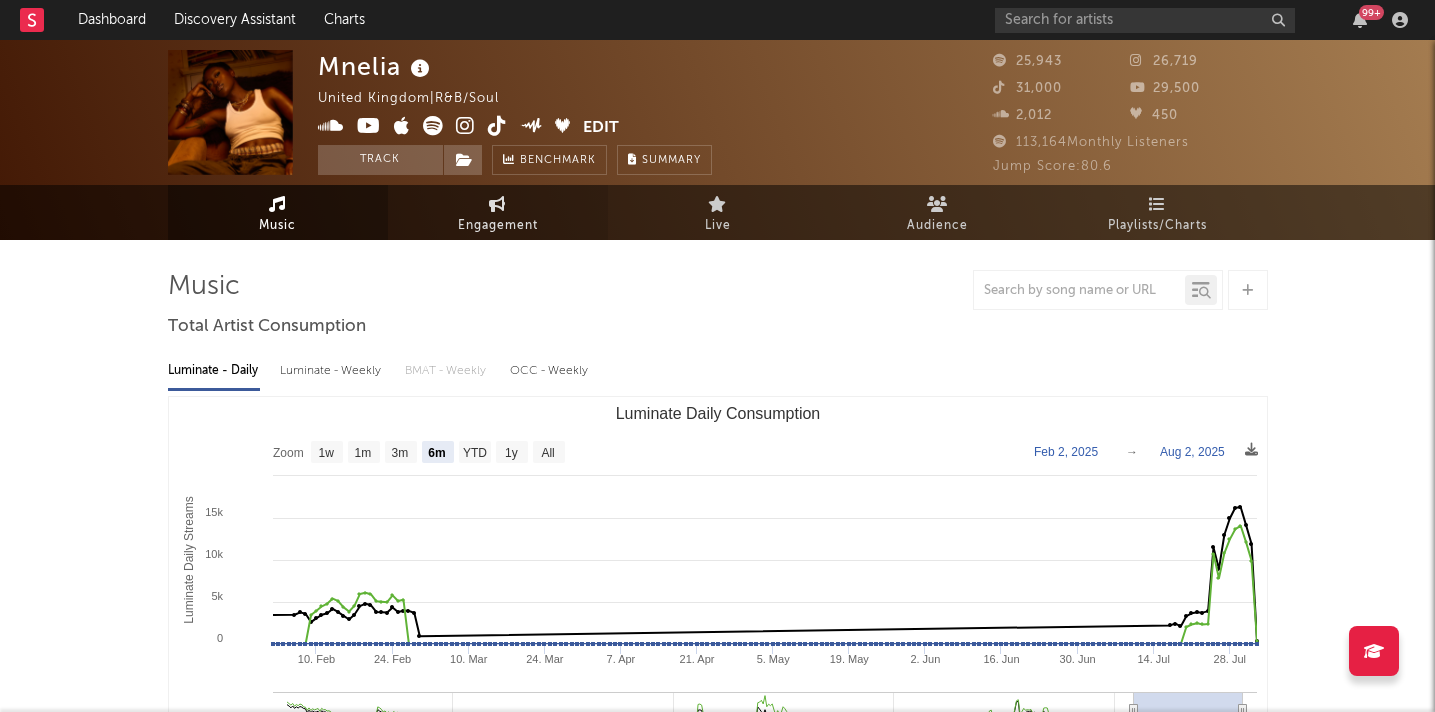 click on "Engagement" at bounding box center [498, 212] 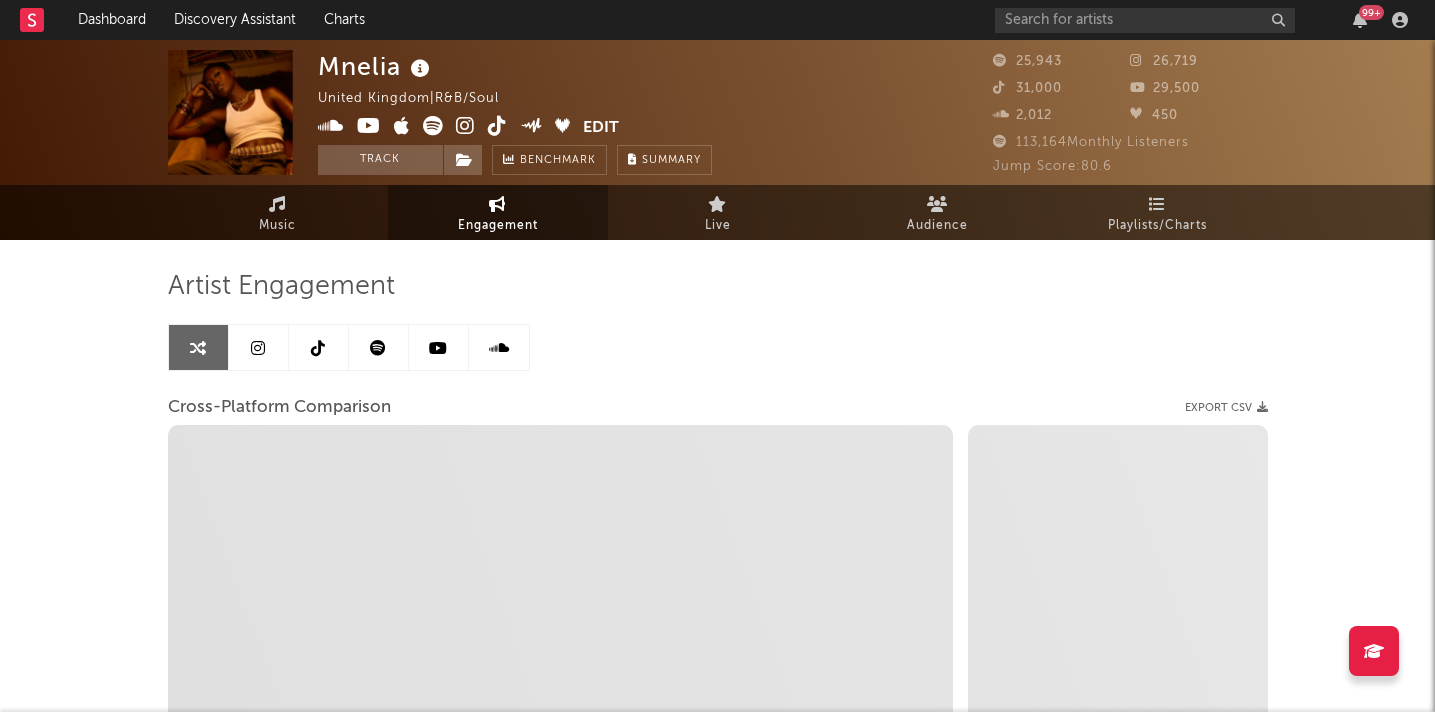 click at bounding box center [259, 347] 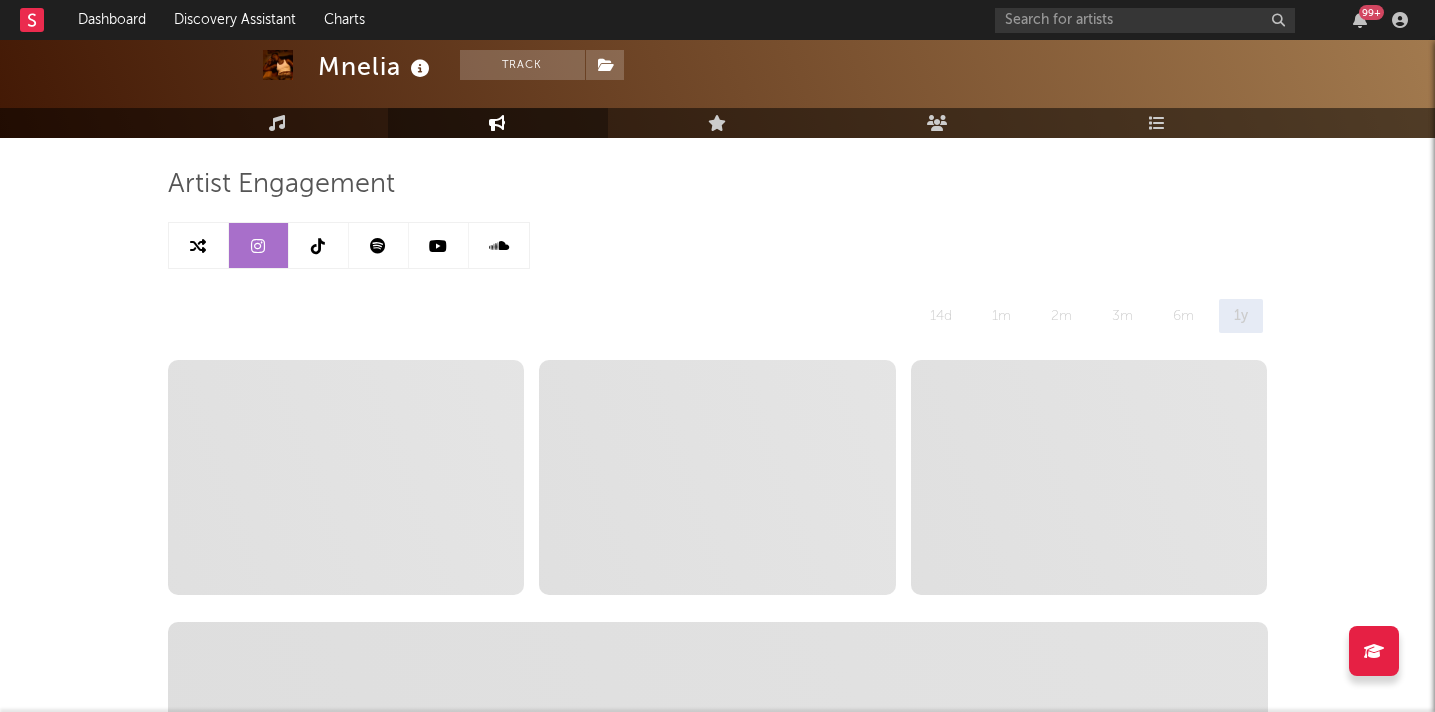 scroll, scrollTop: 192, scrollLeft: 0, axis: vertical 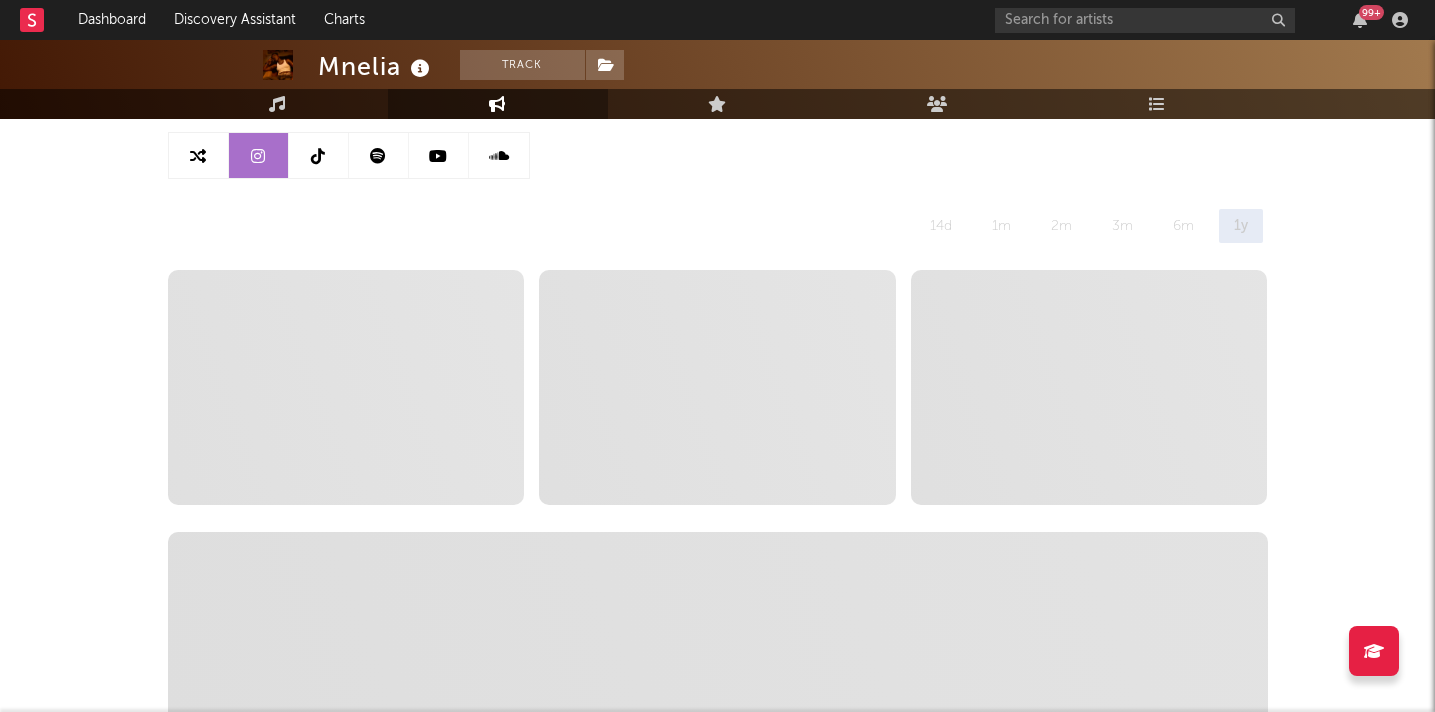 select on "6m" 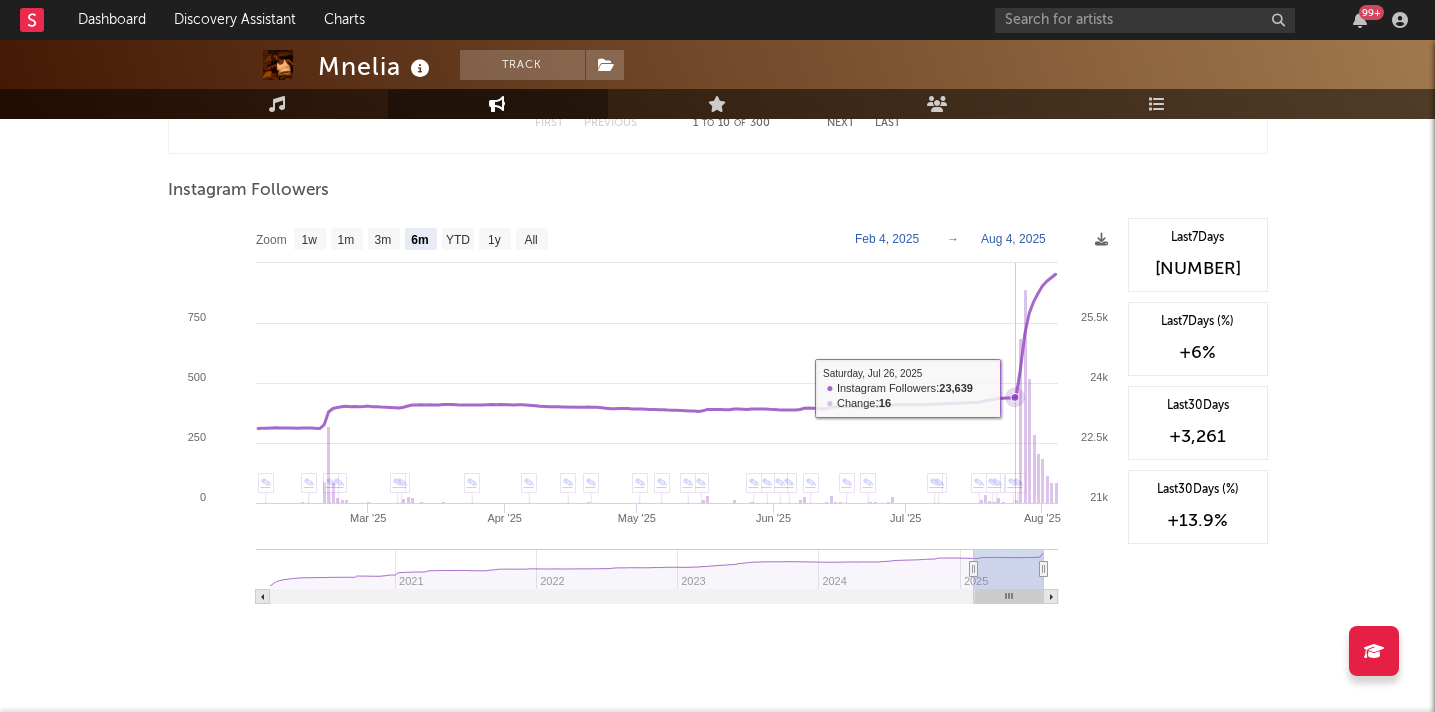 scroll, scrollTop: 3038, scrollLeft: 0, axis: vertical 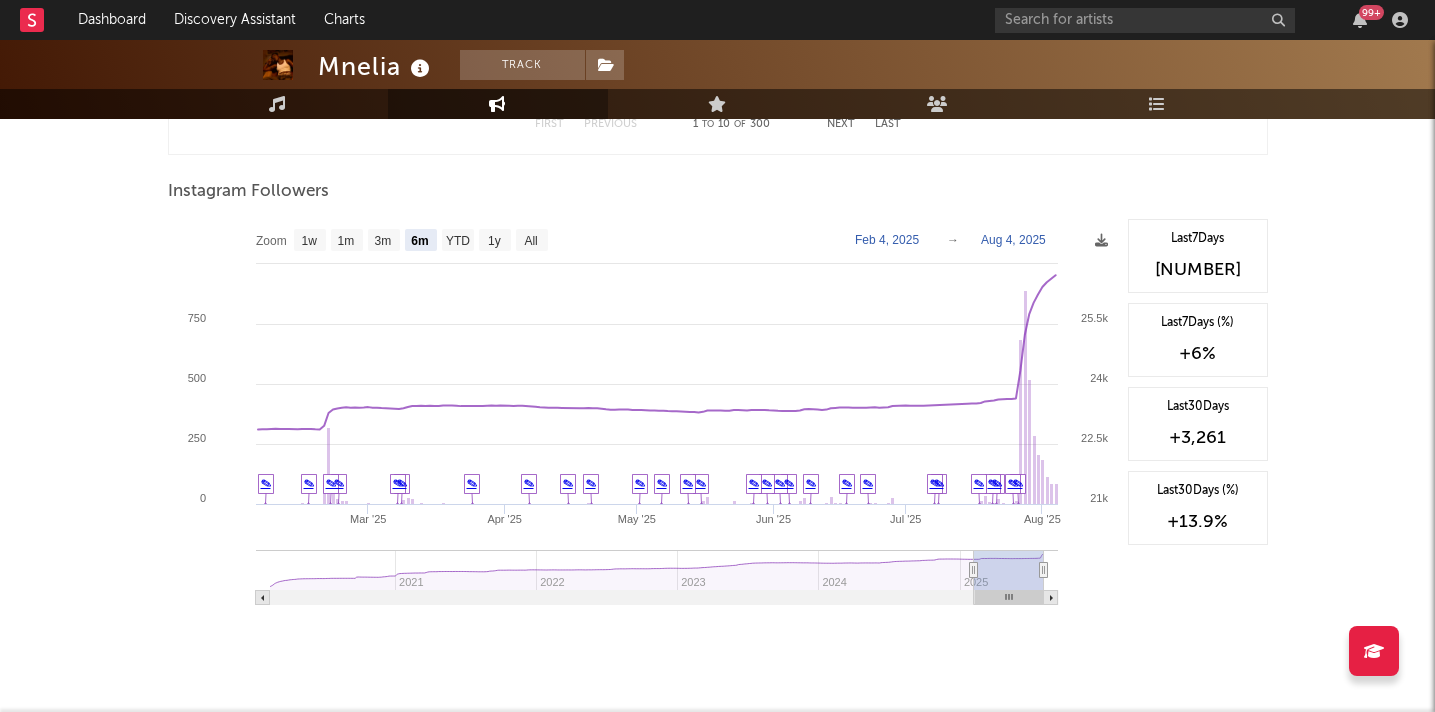 click on "→" 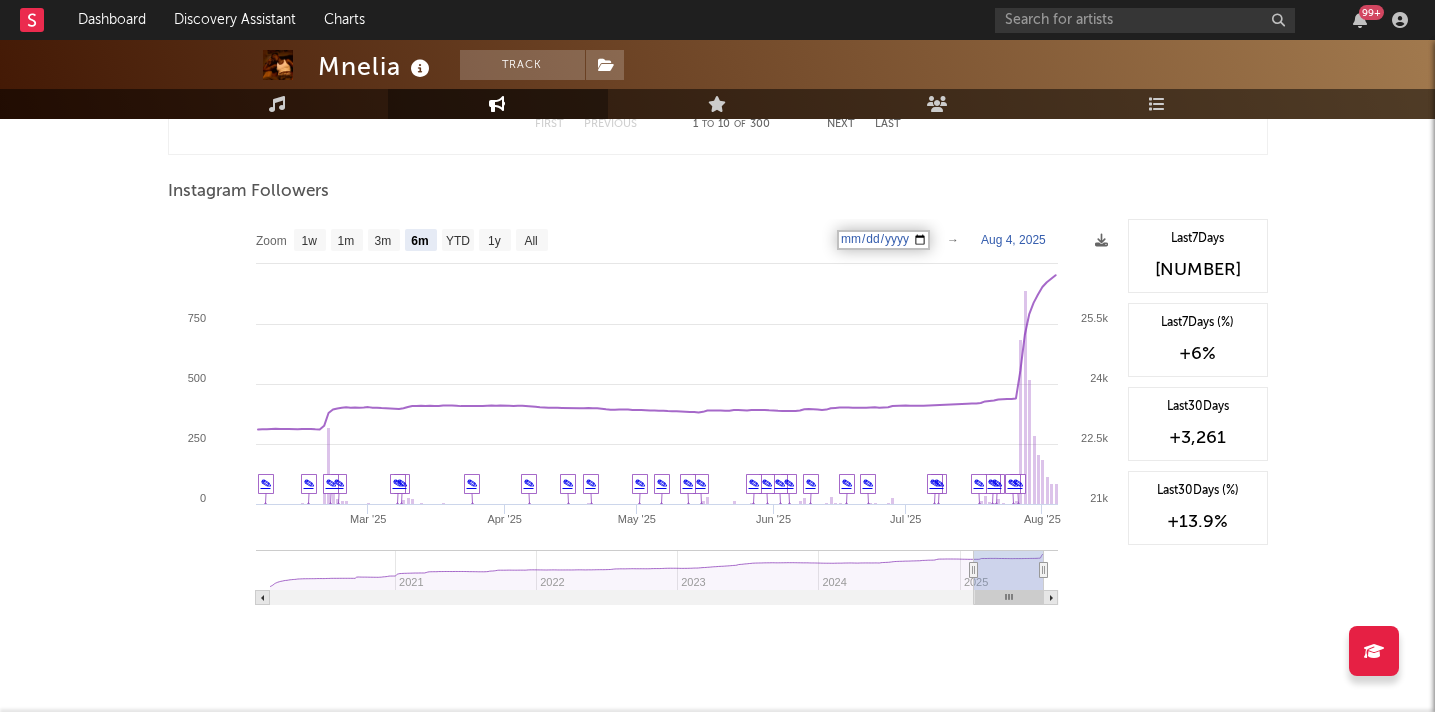 click on "[YEAR]-[MONTH]-[DAY]" at bounding box center [883, 240] 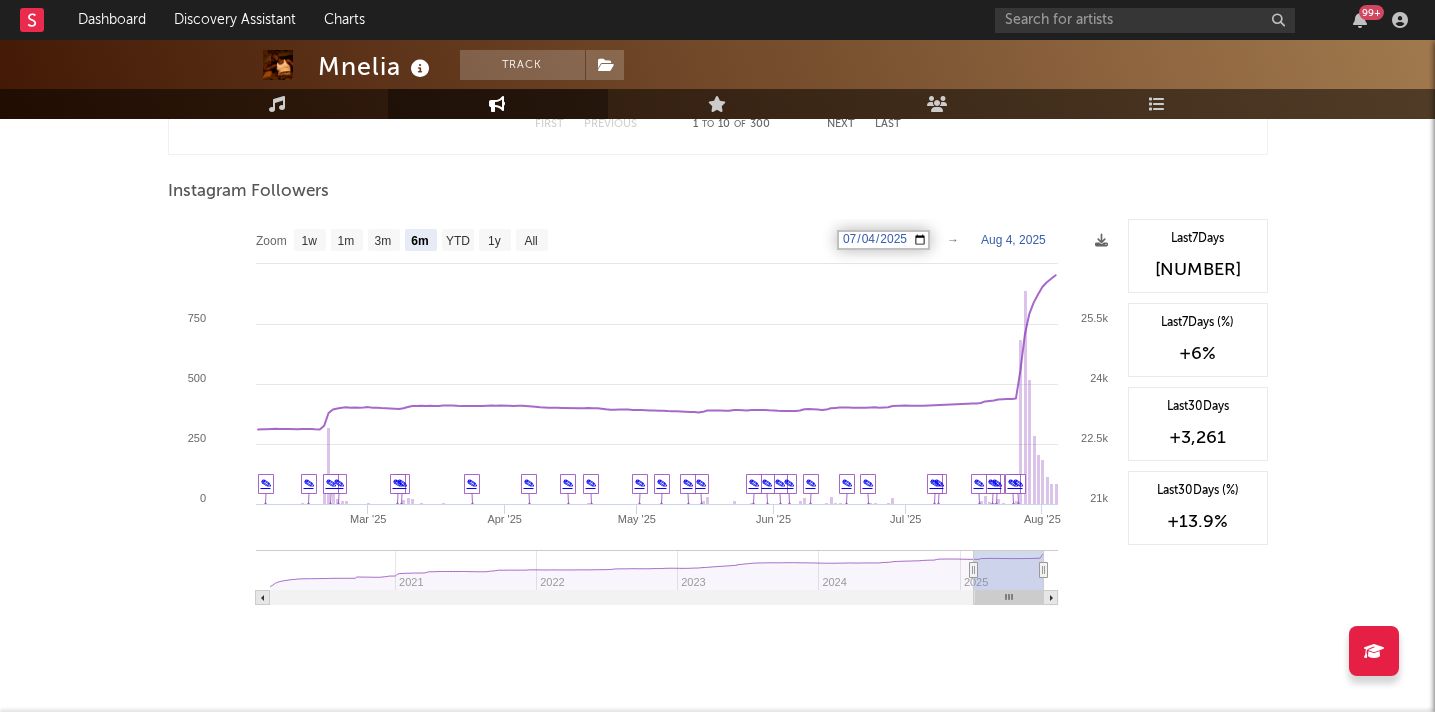 type on "2025-07-27" 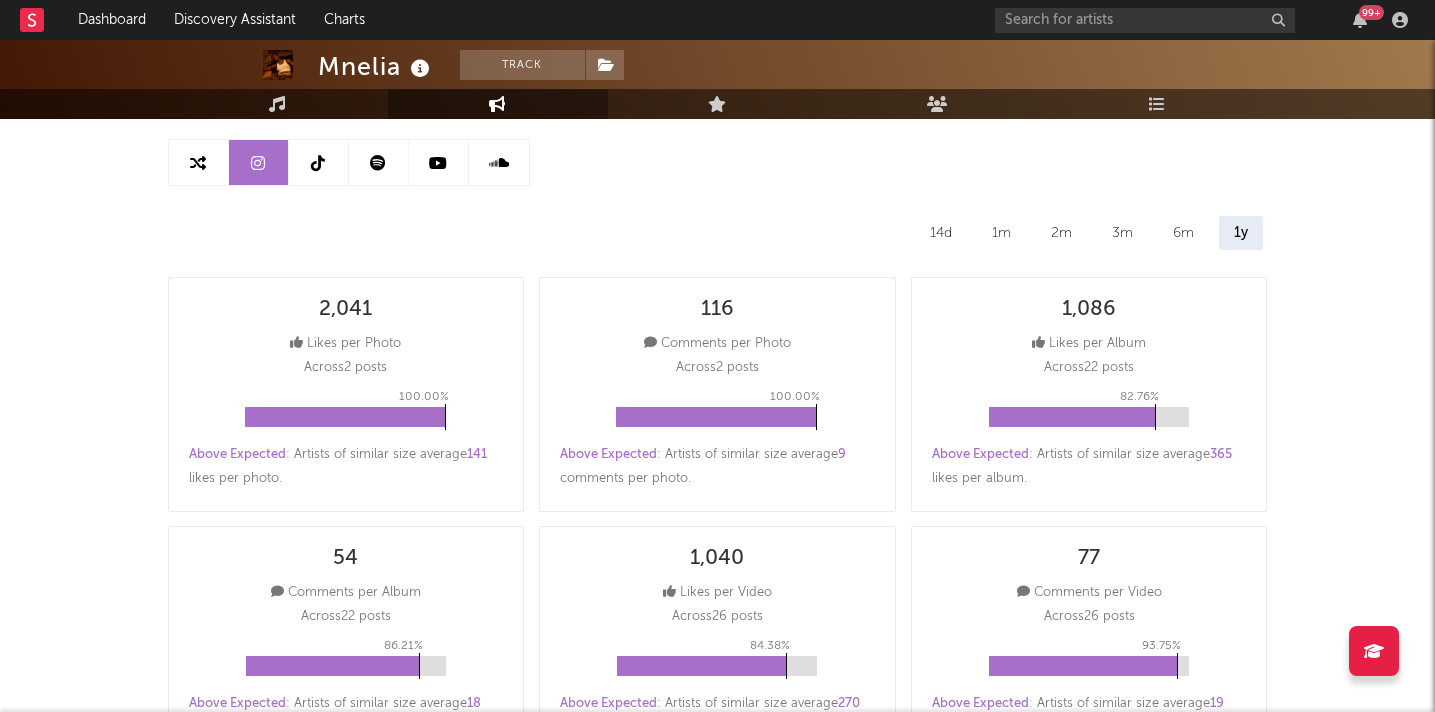 scroll, scrollTop: 0, scrollLeft: 0, axis: both 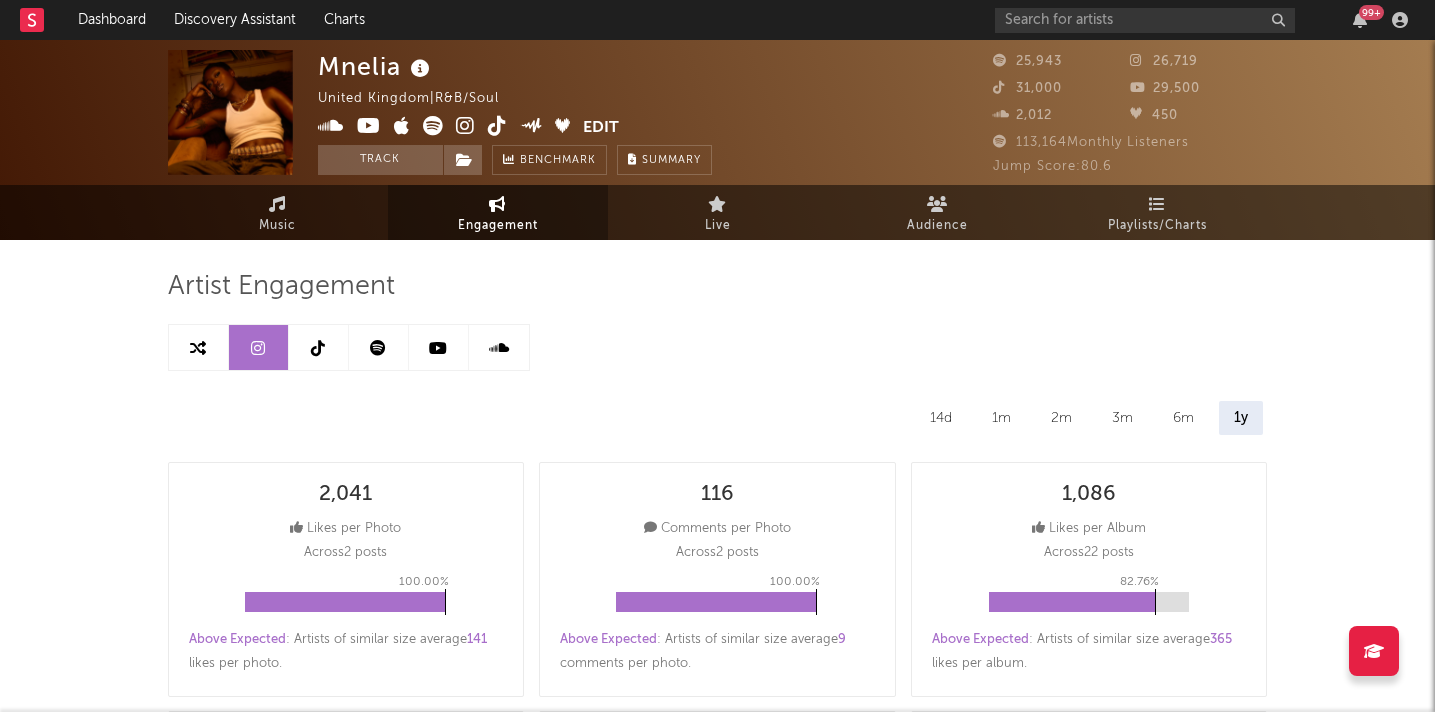 click at bounding box center [319, 347] 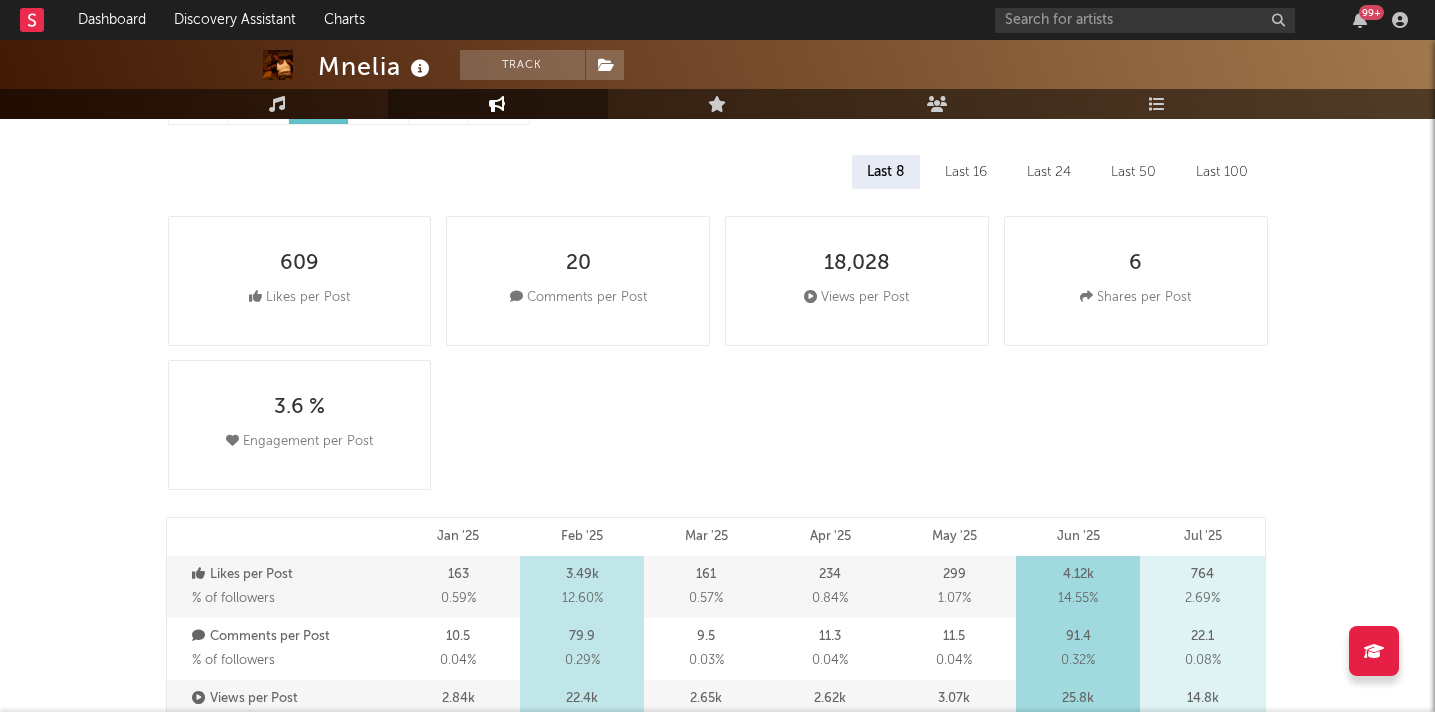 select on "6m" 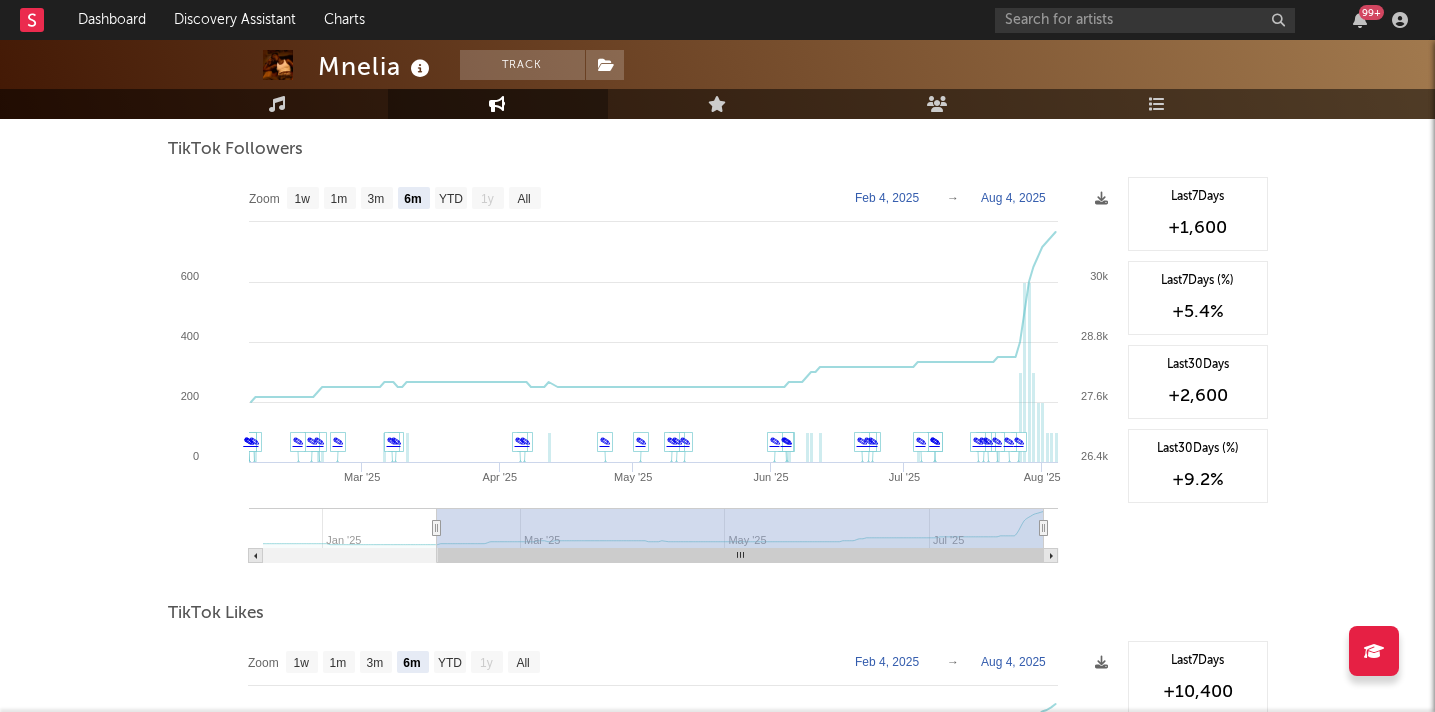 scroll, scrollTop: 1918, scrollLeft: 0, axis: vertical 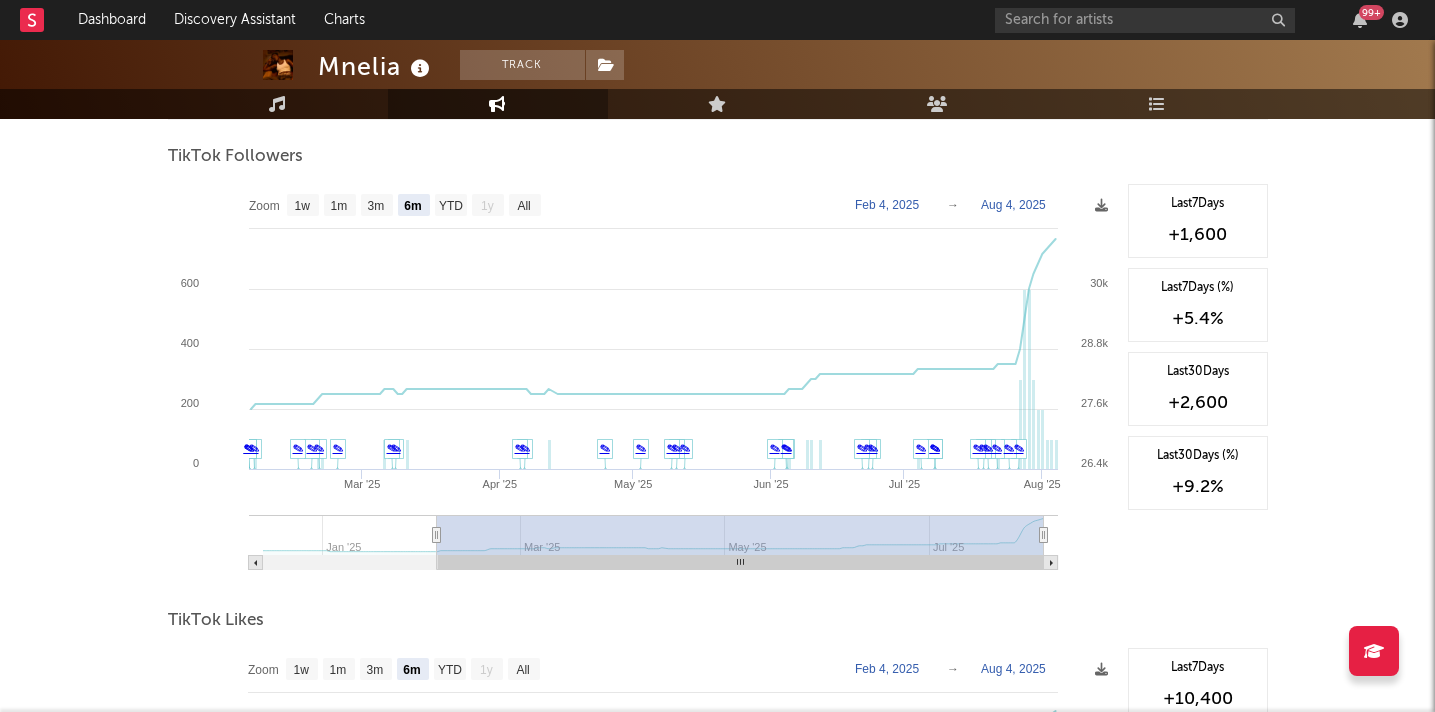 click 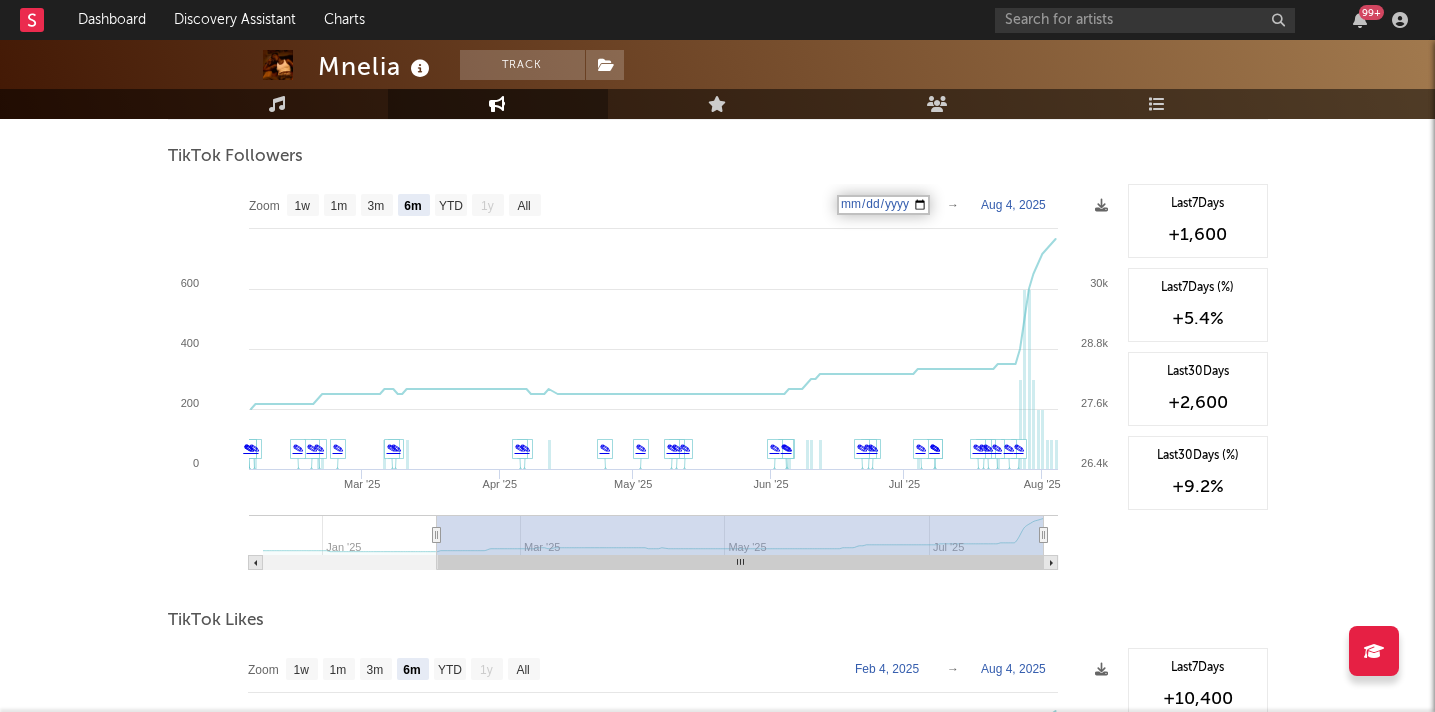 click on "[YEAR]-[MONTH]-[DAY]" at bounding box center (883, 205) 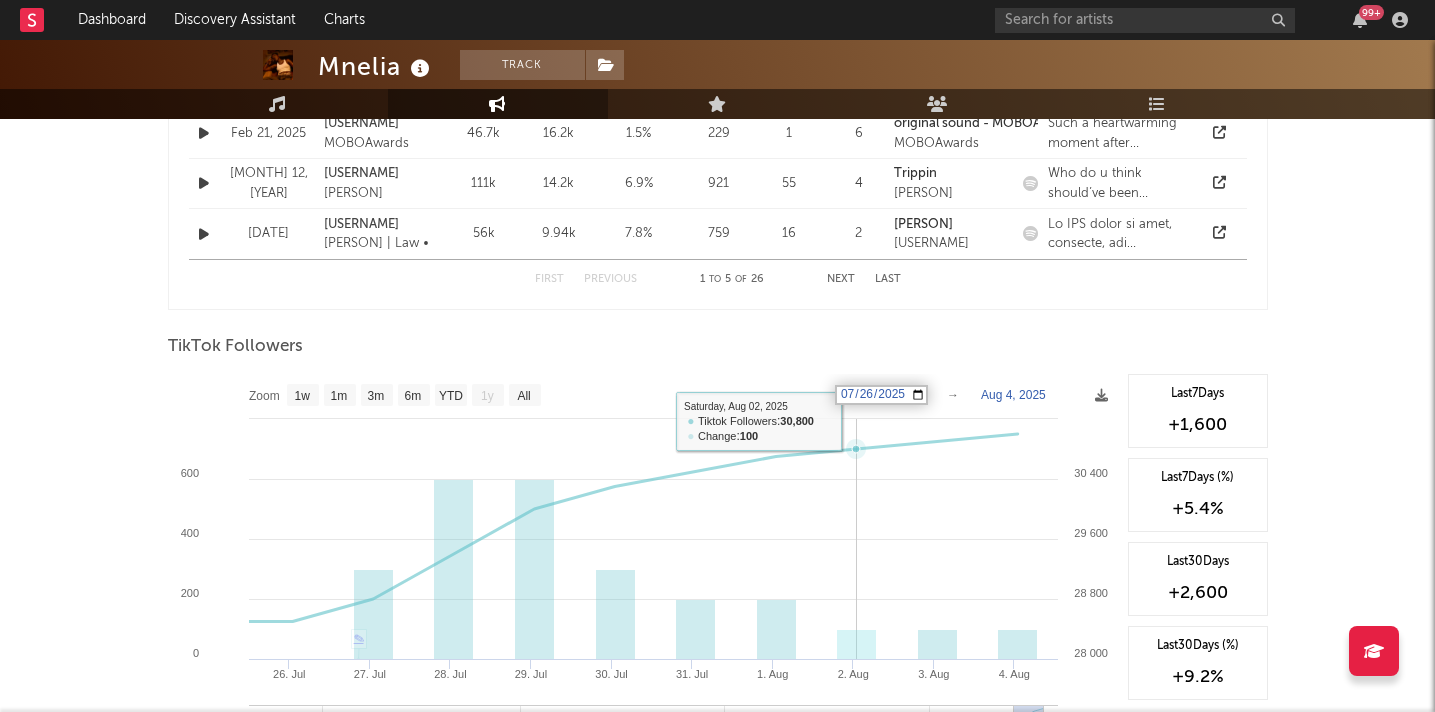 scroll, scrollTop: 1727, scrollLeft: 0, axis: vertical 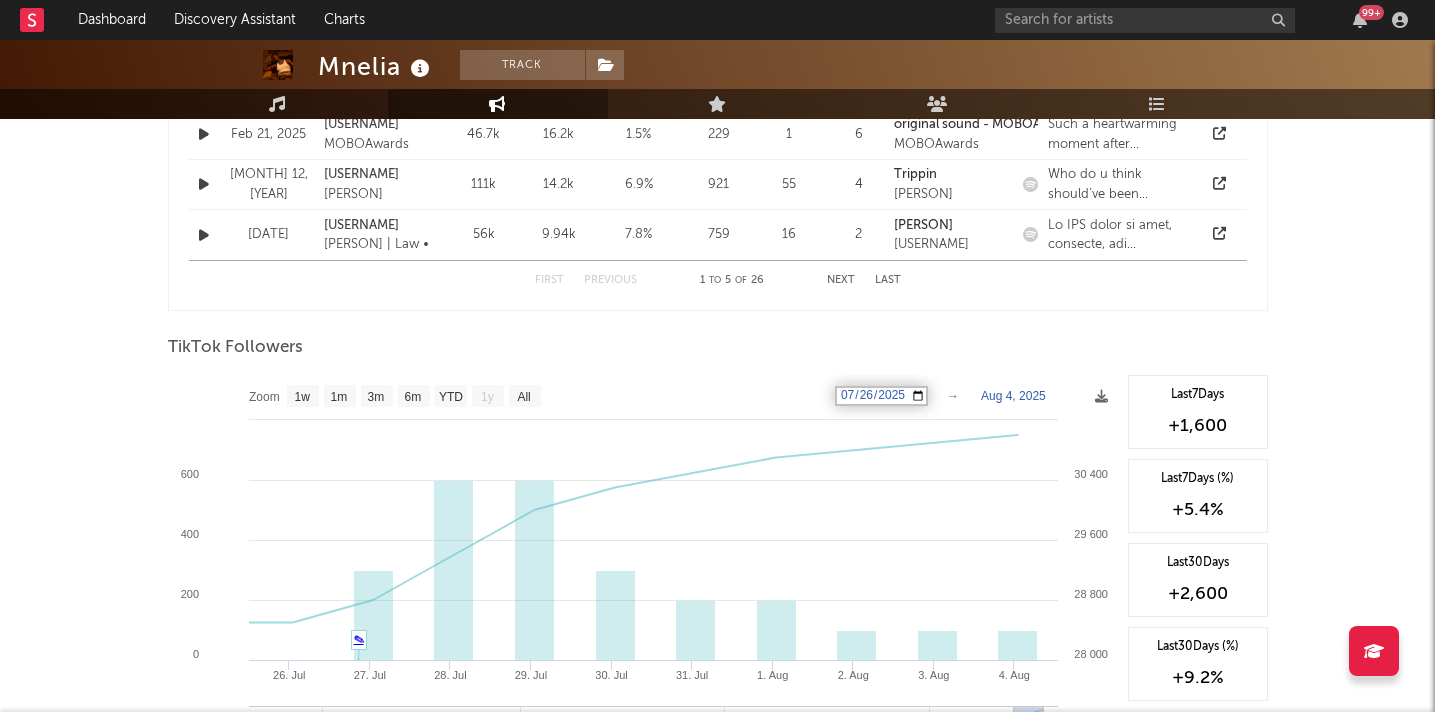 click on "2025-07-26" at bounding box center [881, 396] 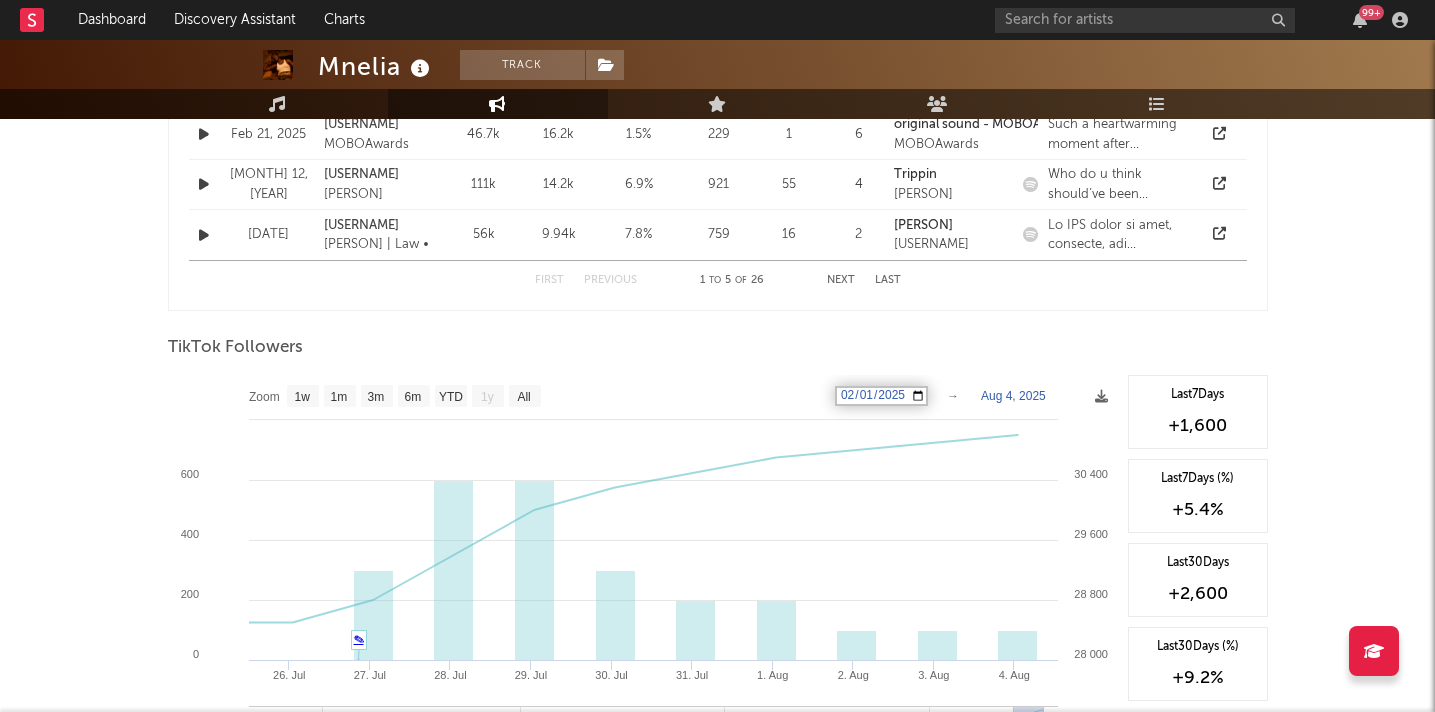 type on "2025-02-01" 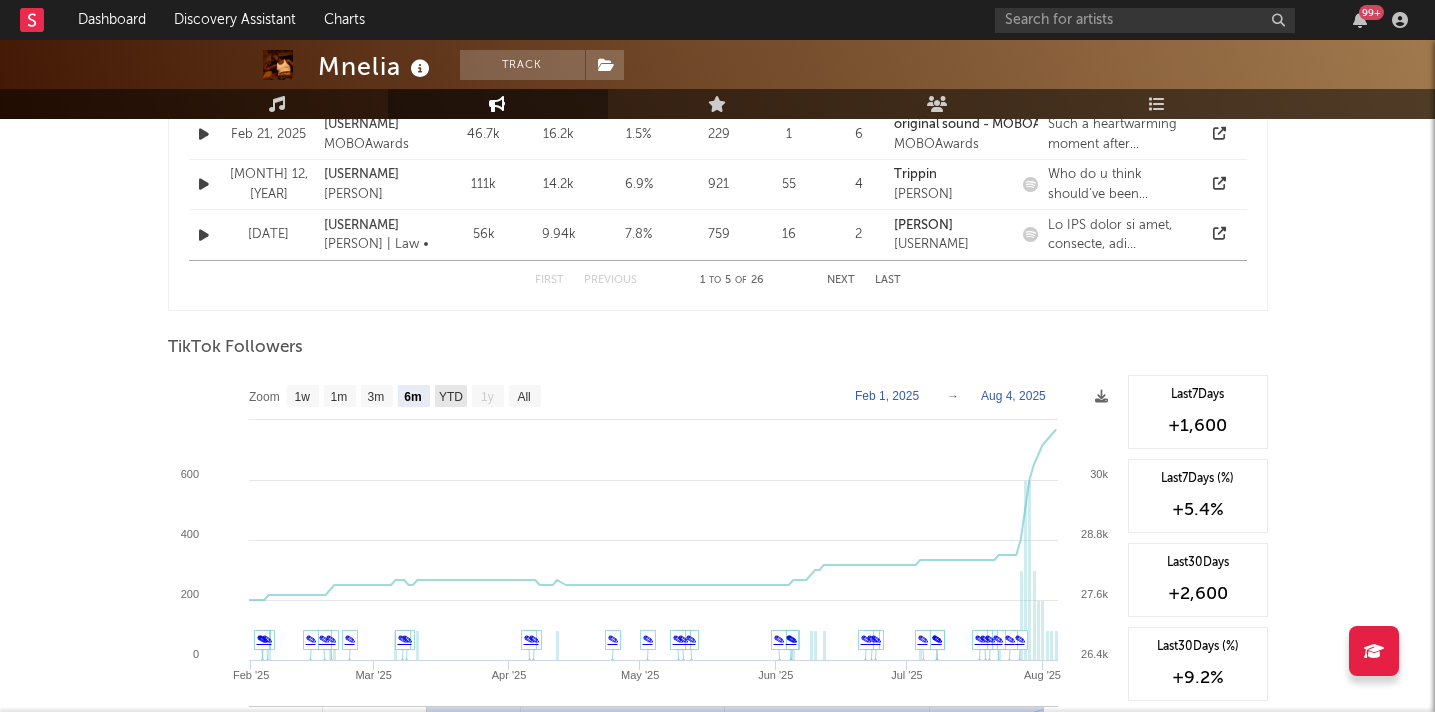 click on "YTD" 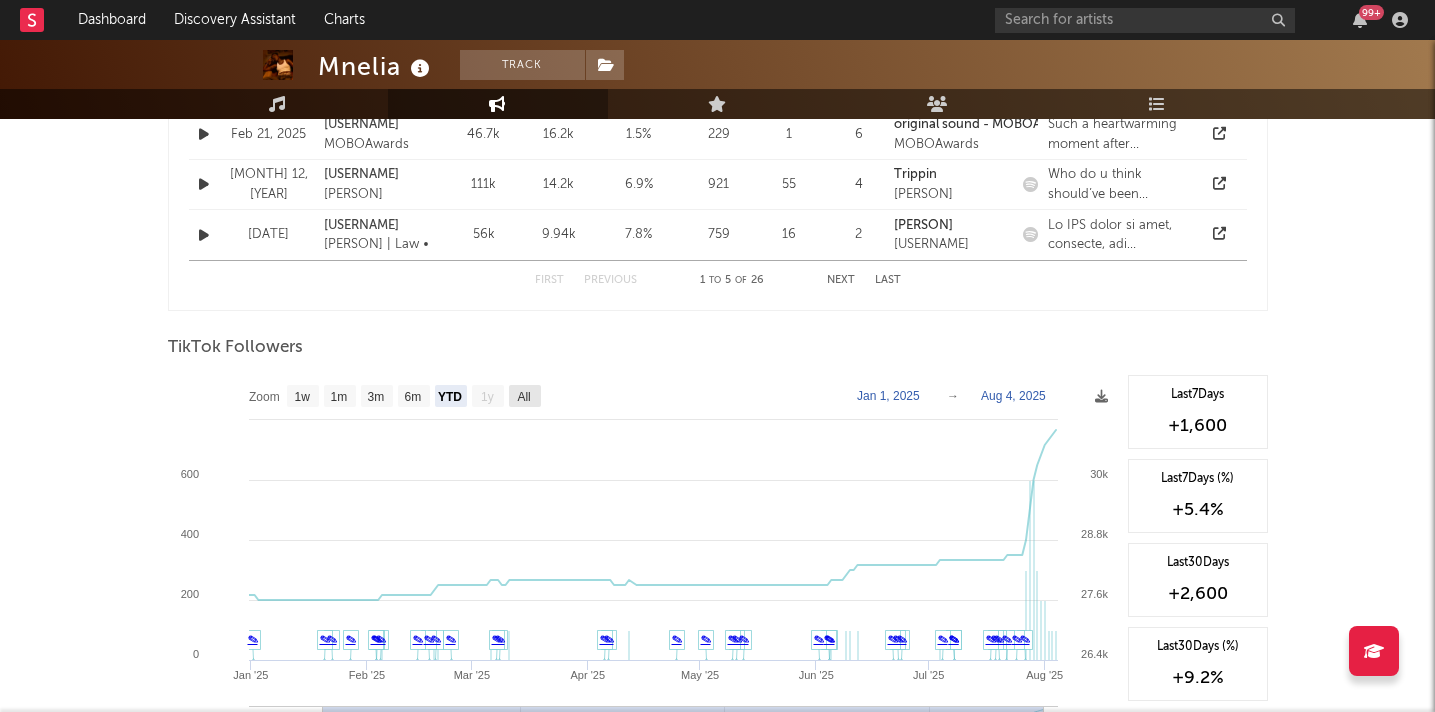 click on "All" 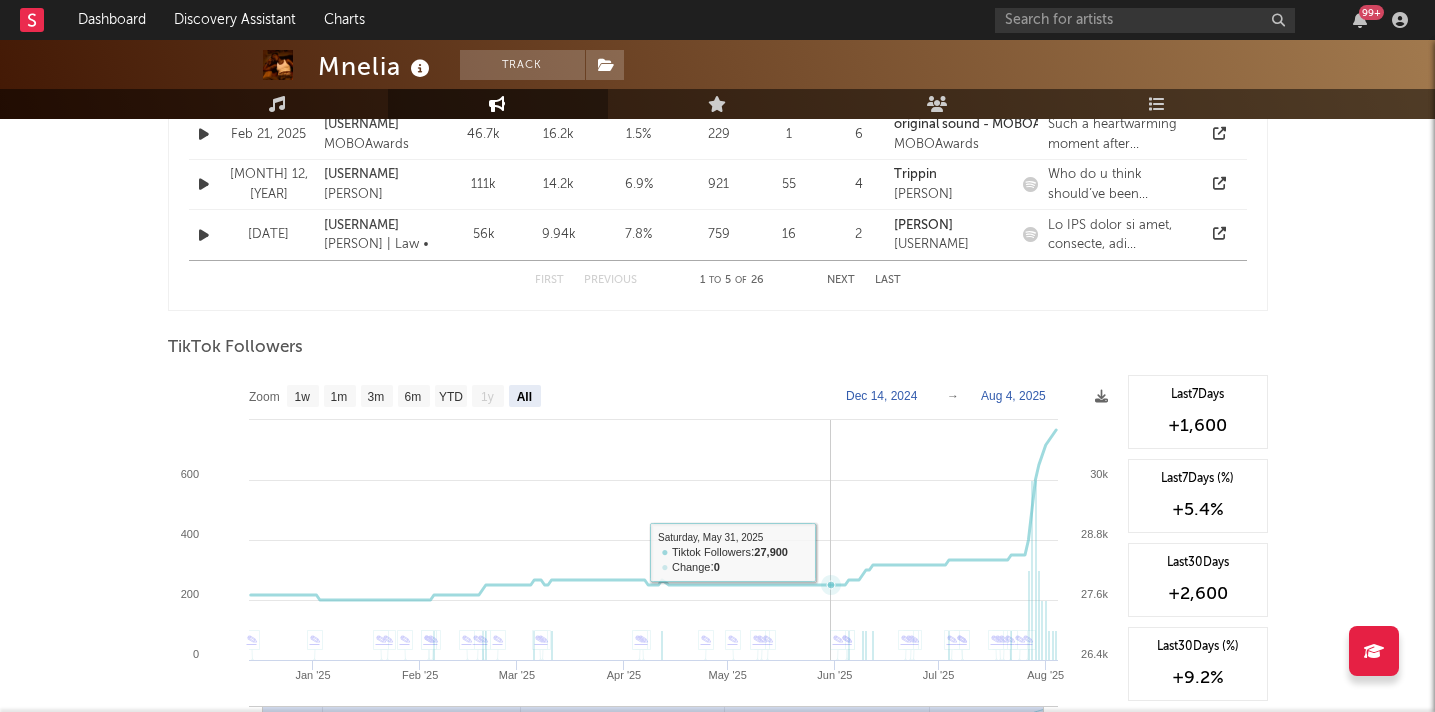 select on "6m" 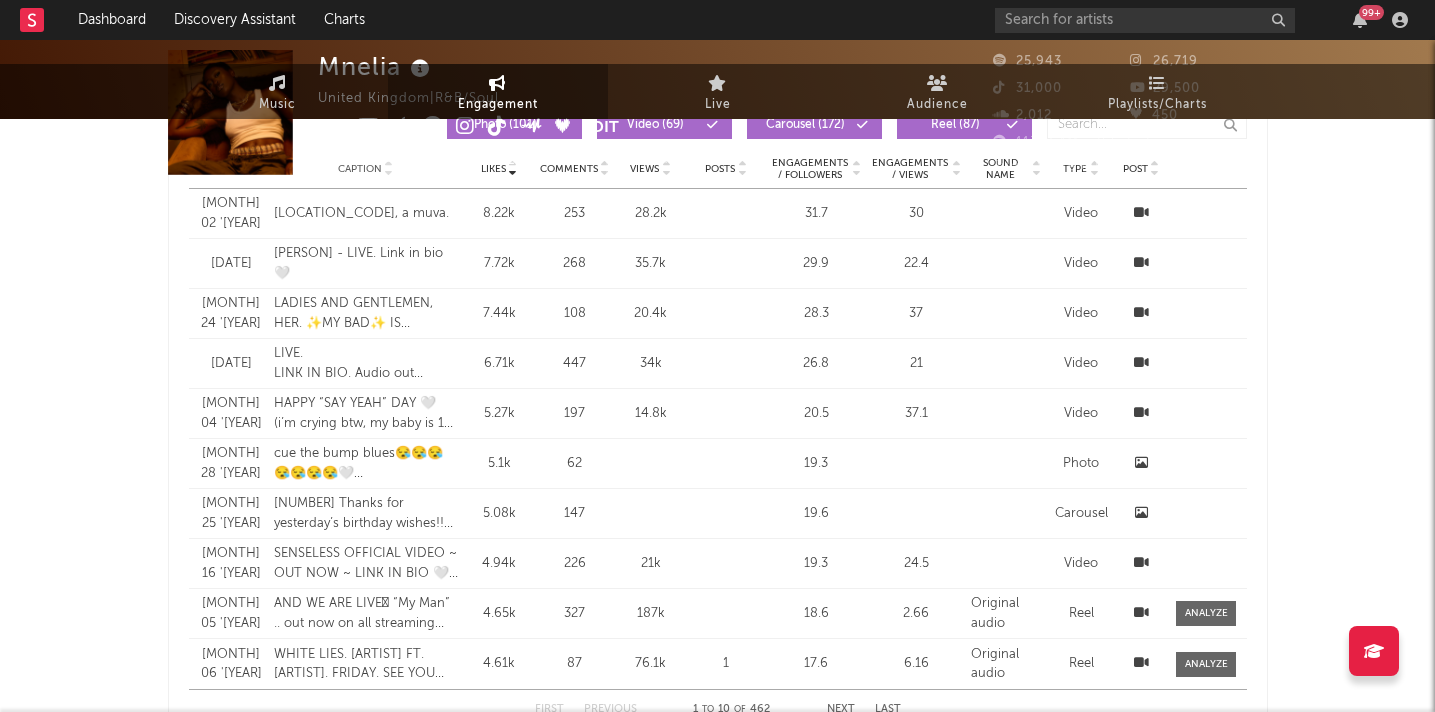 scroll, scrollTop: 0, scrollLeft: 0, axis: both 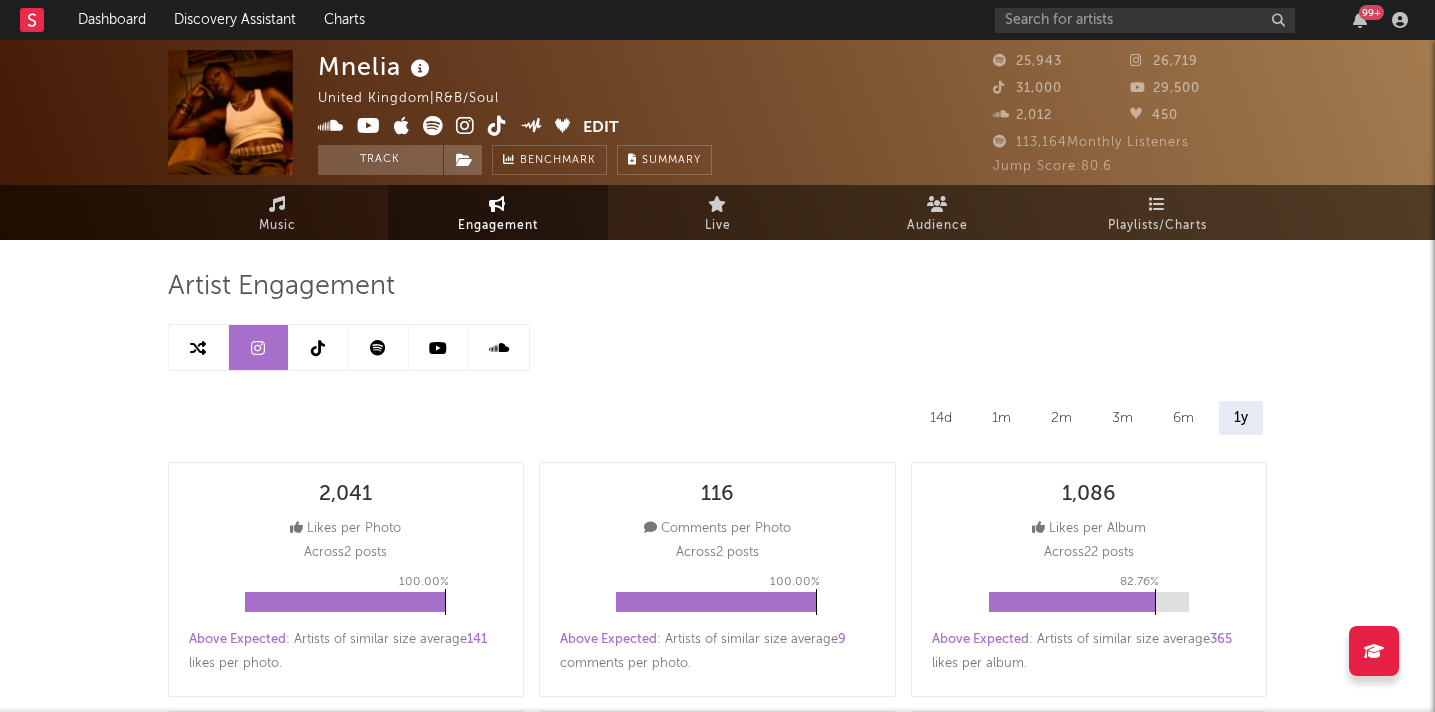 select on "6m" 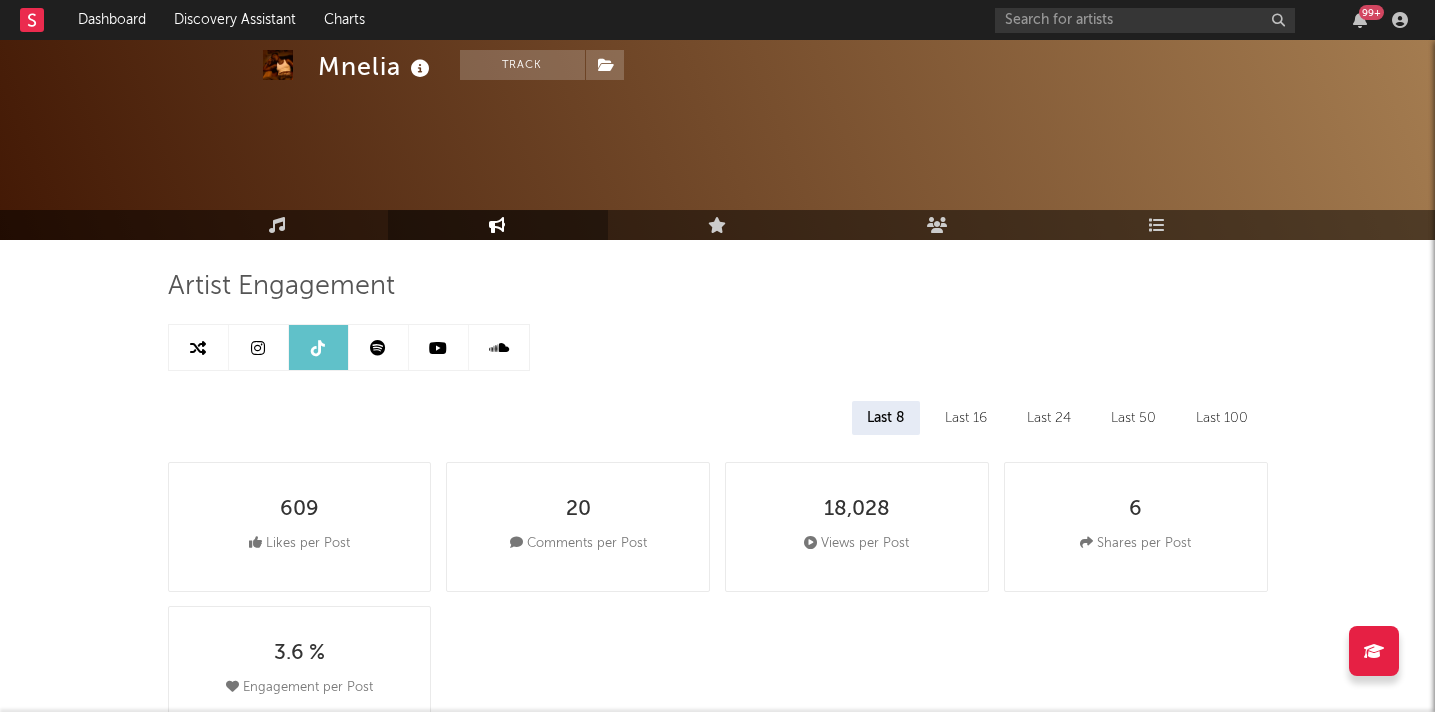 scroll, scrollTop: 1727, scrollLeft: 0, axis: vertical 